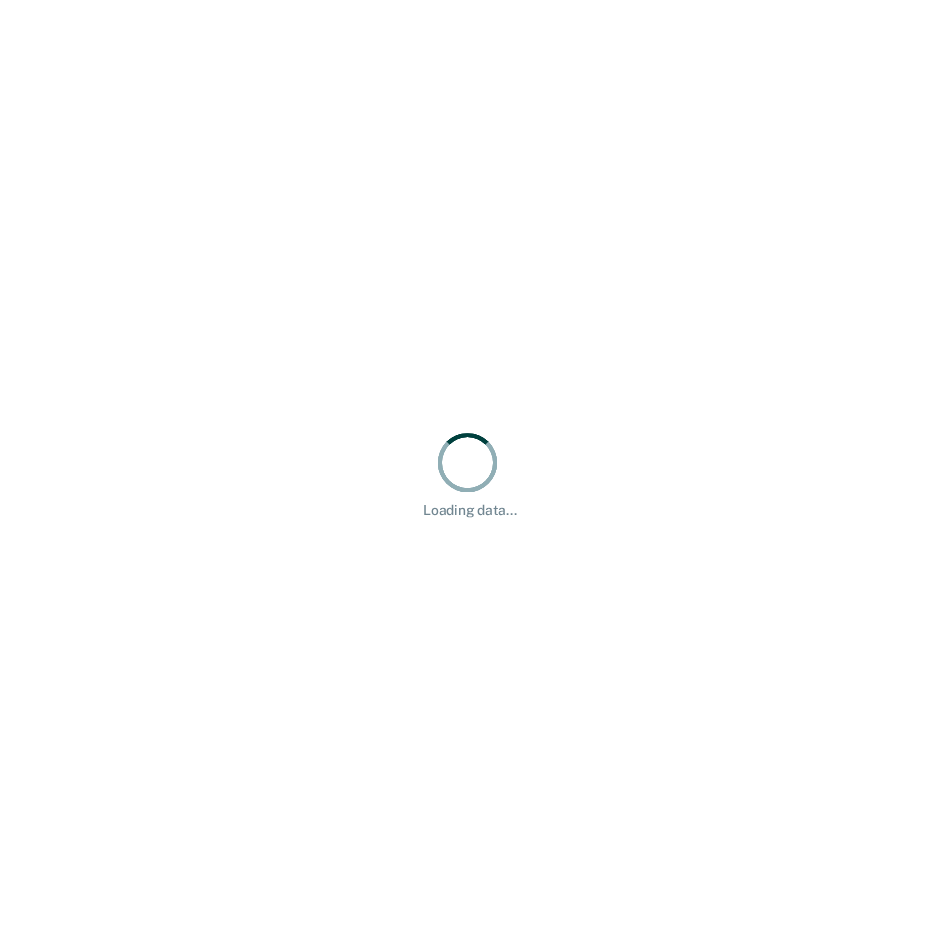 scroll, scrollTop: 0, scrollLeft: 0, axis: both 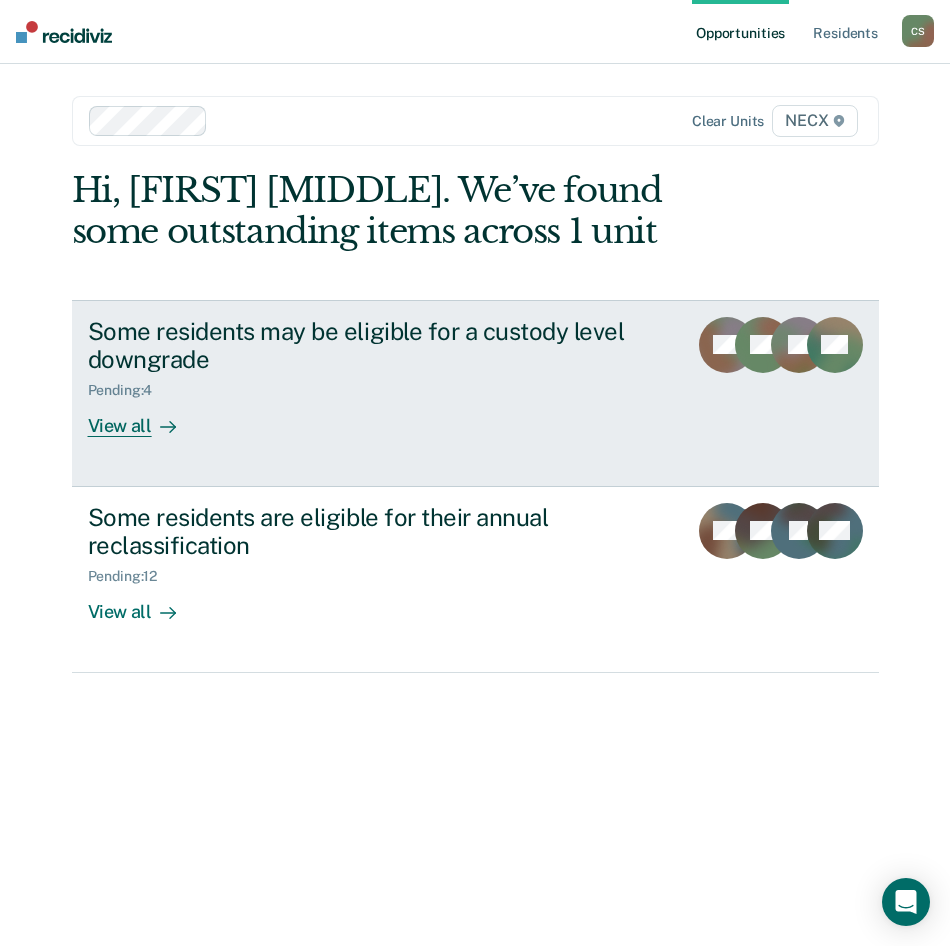 click on "Some residents may be eligible for a custody level downgrade" at bounding box center (379, 346) 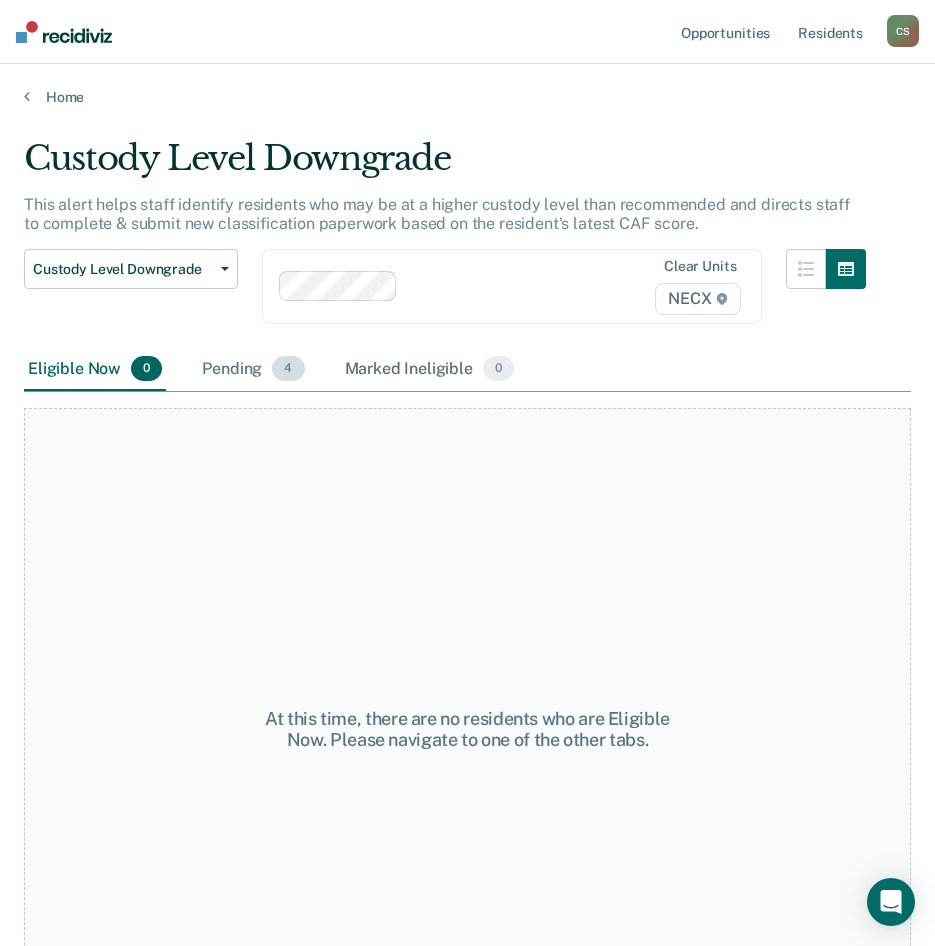 click on "4" at bounding box center [288, 369] 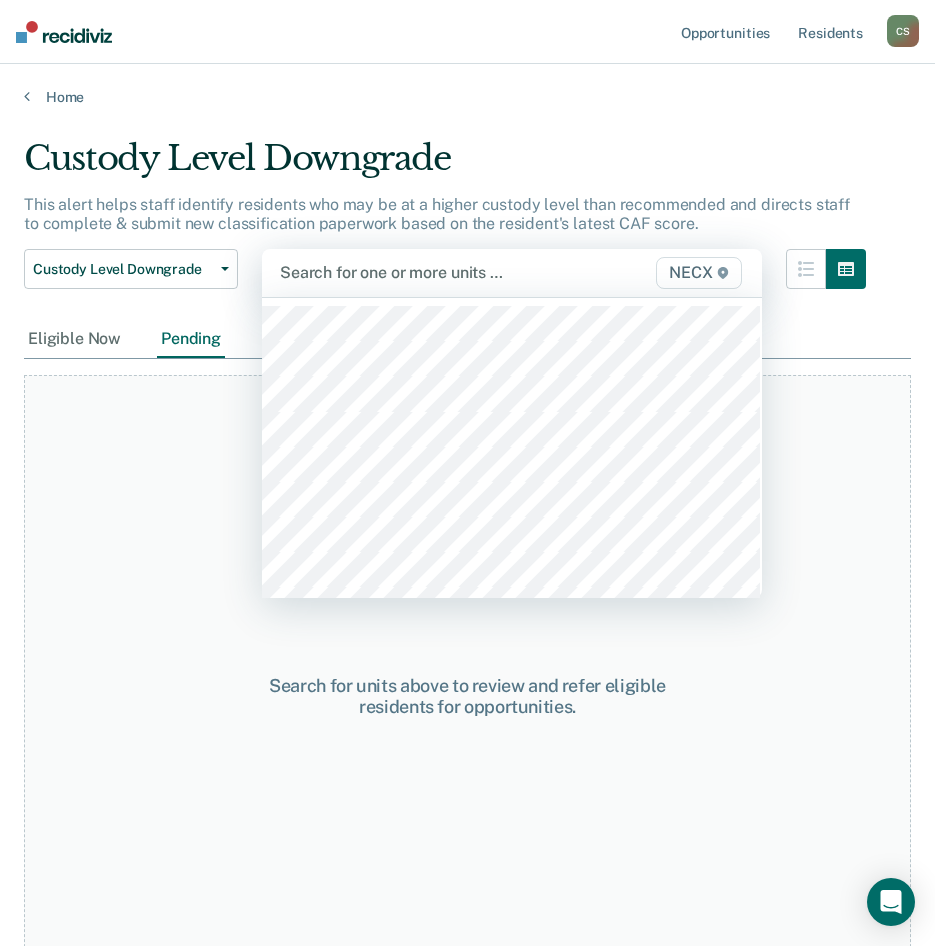click on "NECX" at bounding box center (698, 273) 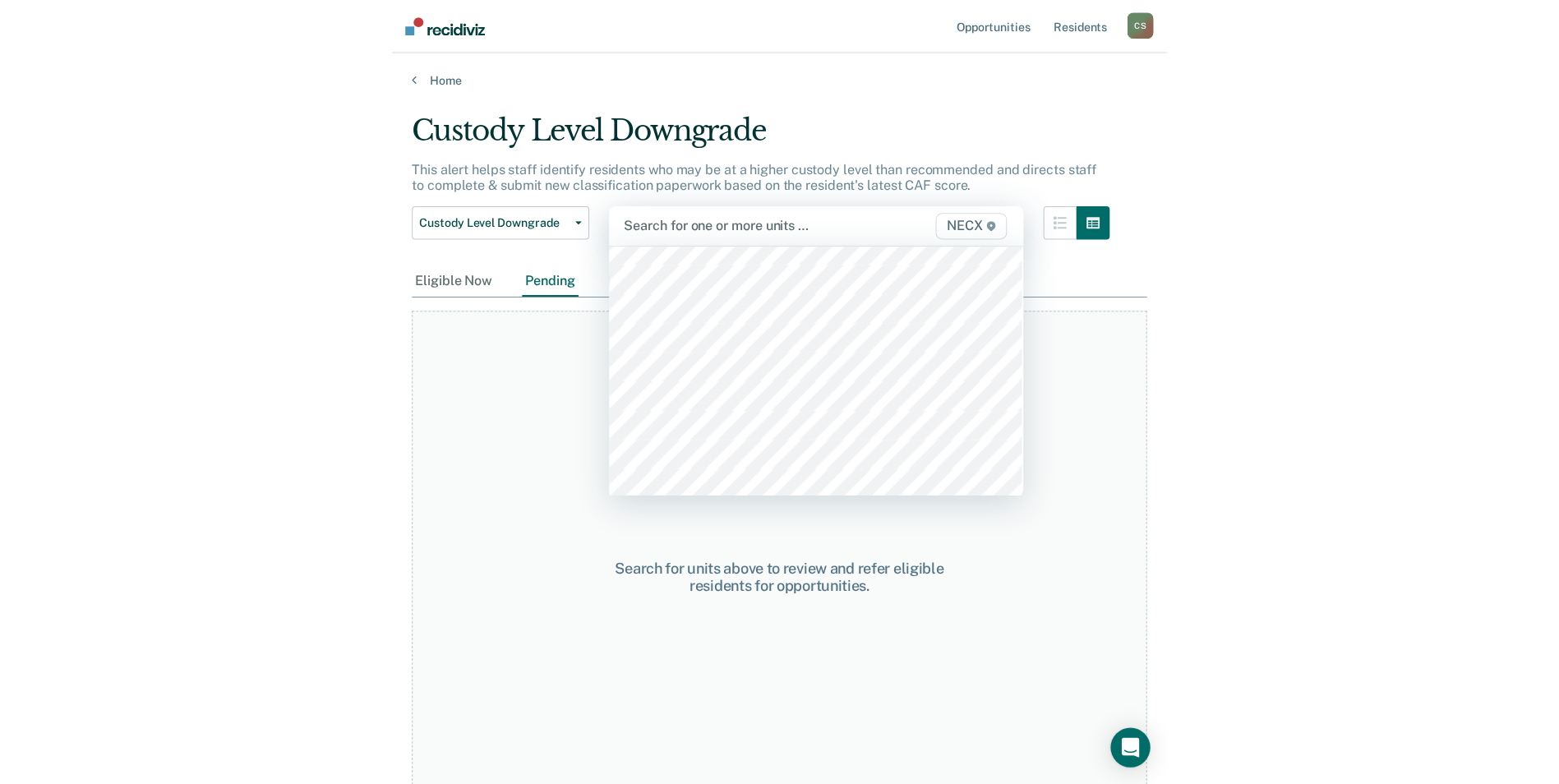 scroll, scrollTop: 5506, scrollLeft: 0, axis: vertical 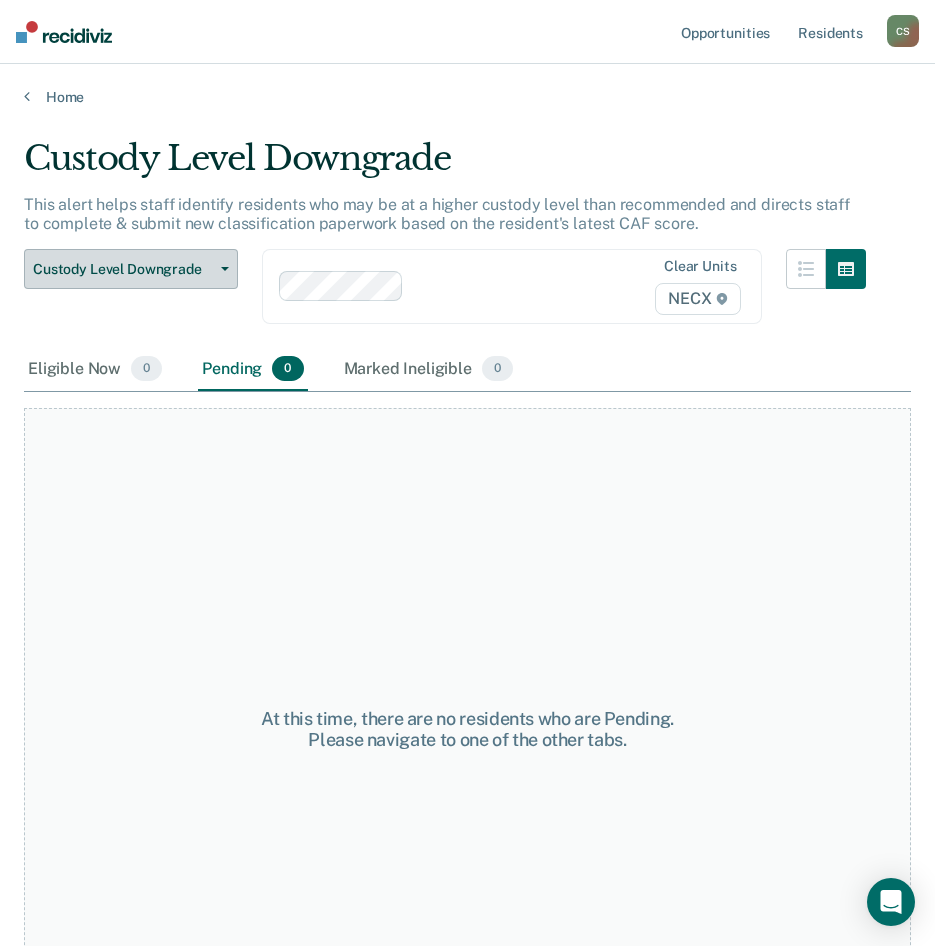 click on "Custody Level Downgrade" at bounding box center (123, 269) 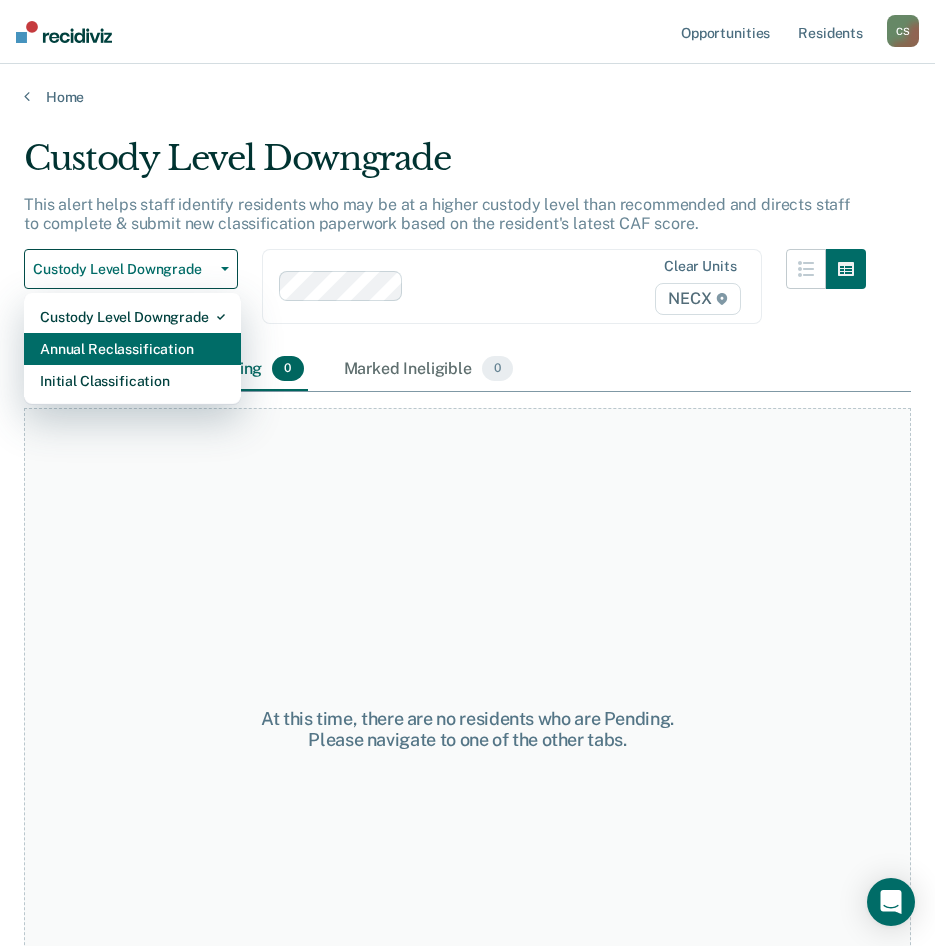 click on "Annual Reclassification" at bounding box center [132, 349] 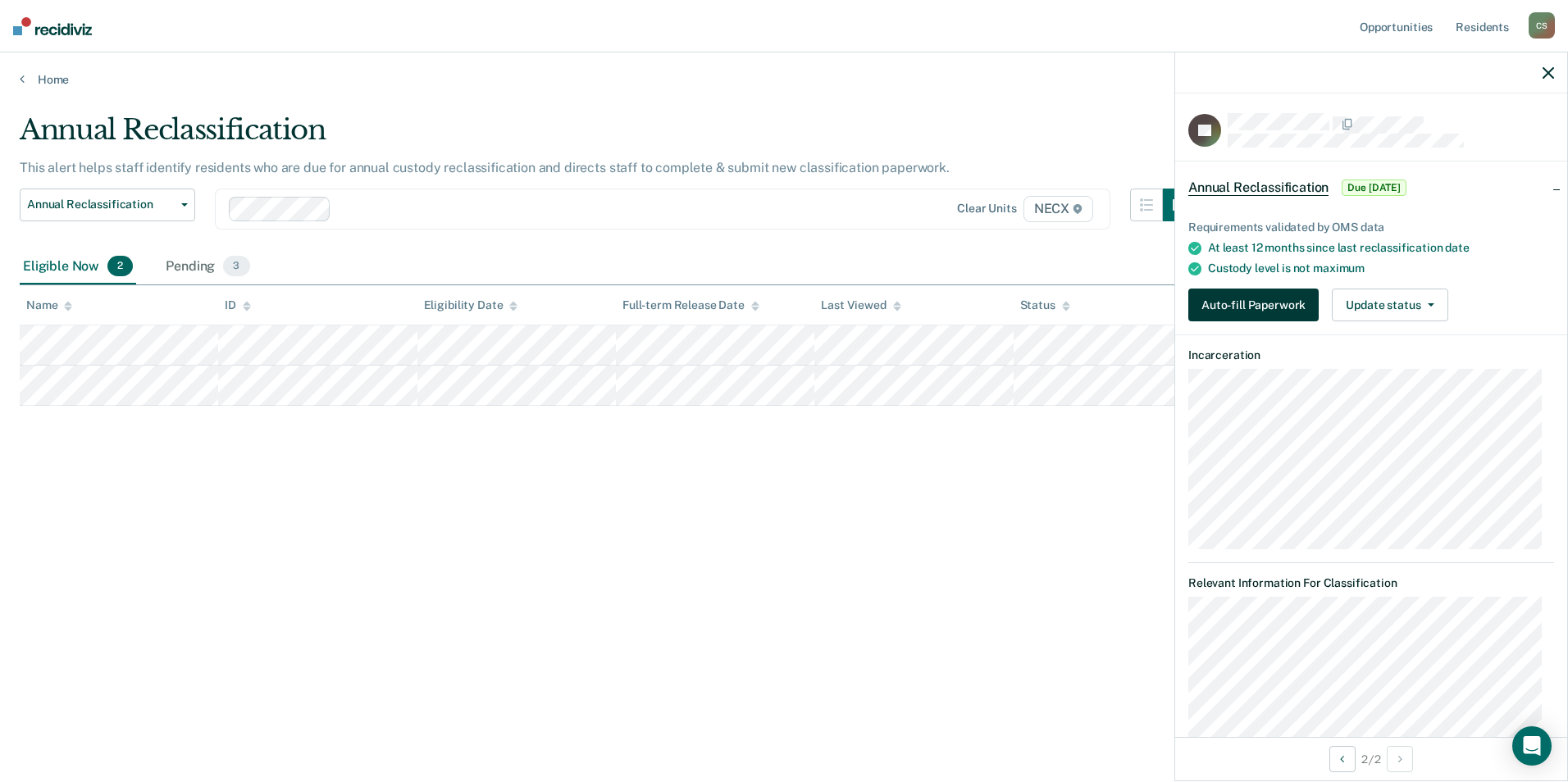 click on "Auto-fill Paperwork" at bounding box center (1253, 305) 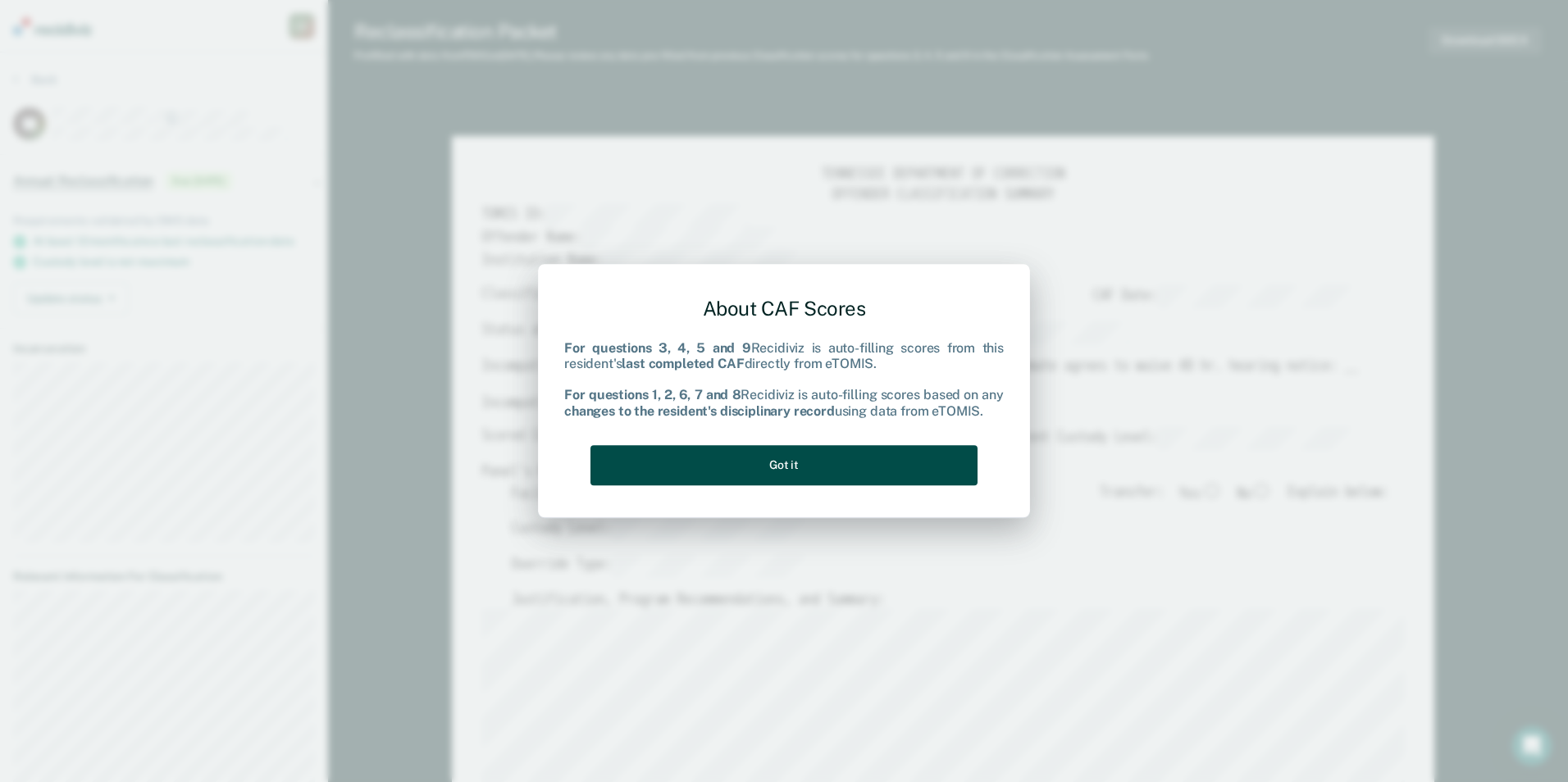 click on "Got it" at bounding box center (784, 465) 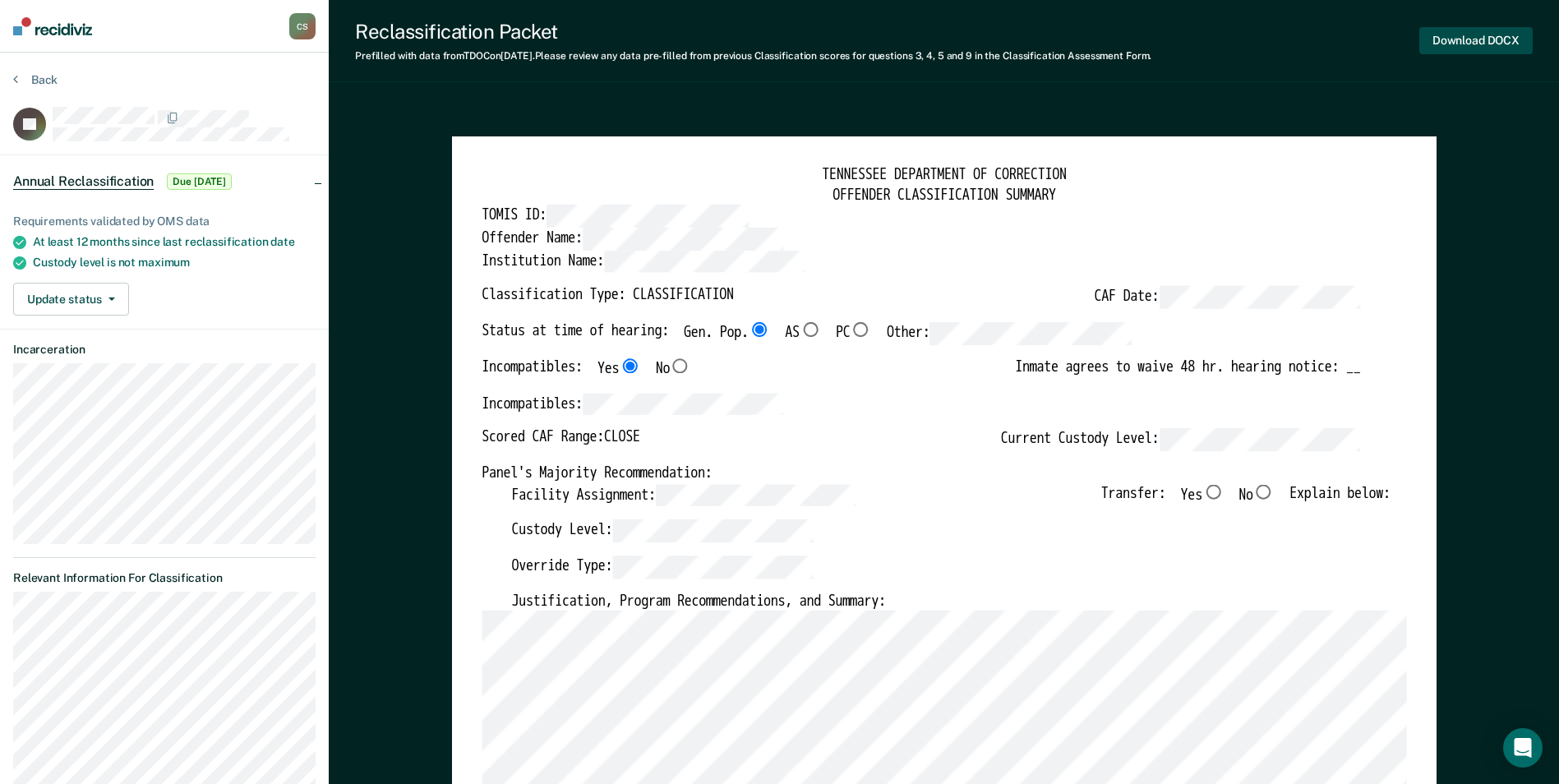 click on "Download DOCX" at bounding box center [1476, 40] 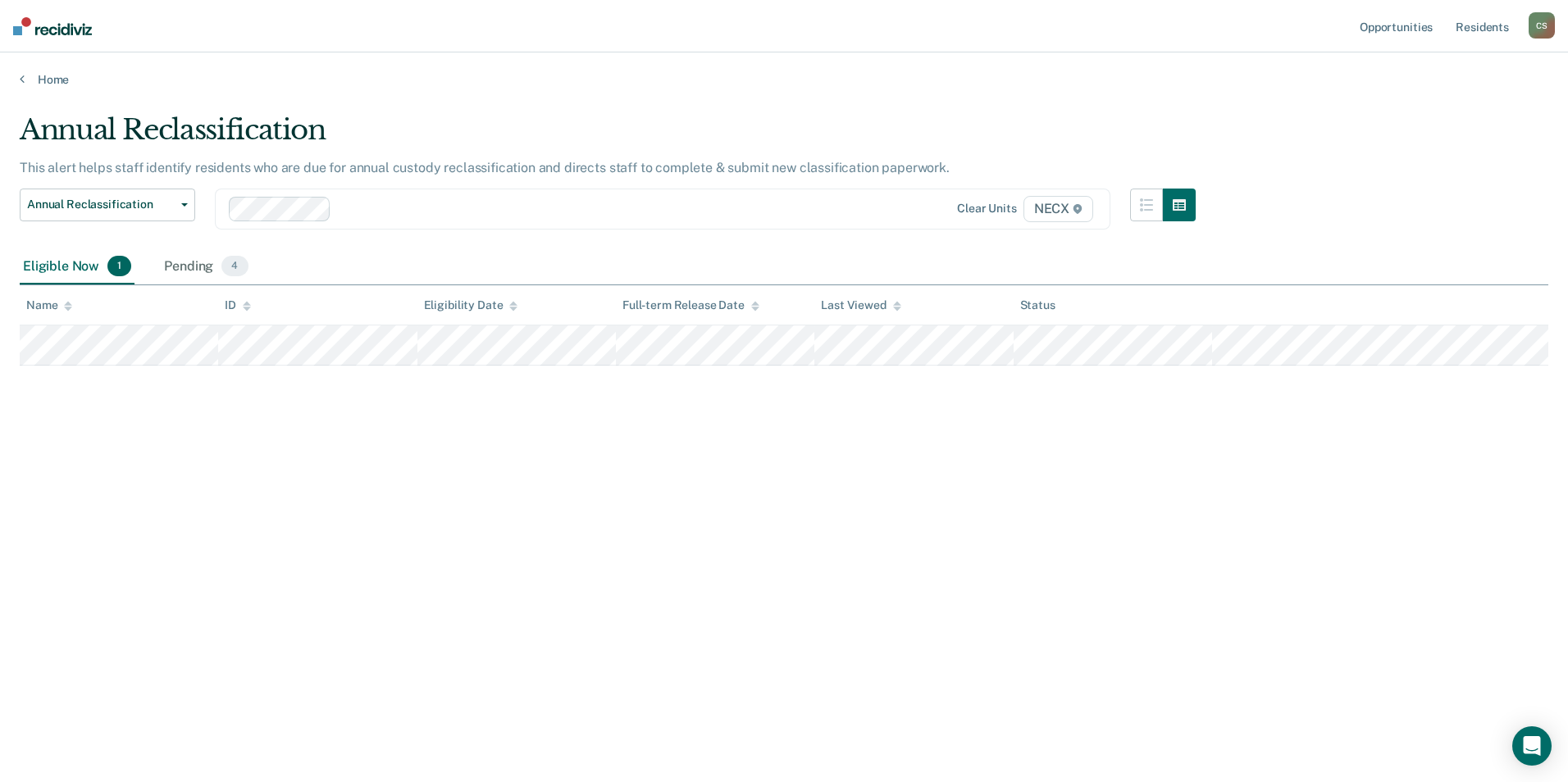 click on "Annual Reclassification This alert helps staff identify residents who are due for annual custody reclassification and directs staff to complete & submit new classification paperwork. Annual Reclassification Custody Level Downgrade Annual Reclassification Initial Classification Clear units NECX Eligible Now 1 Pending 4 To pick up a draggable item, press the space bar. While dragging, use the arrow keys to move the item. Press space again to drop the item in its new position, or press escape to cancel. Name ID Eligibility Date Full-term Release Date Last Viewed Status" at bounding box center [784, 432] 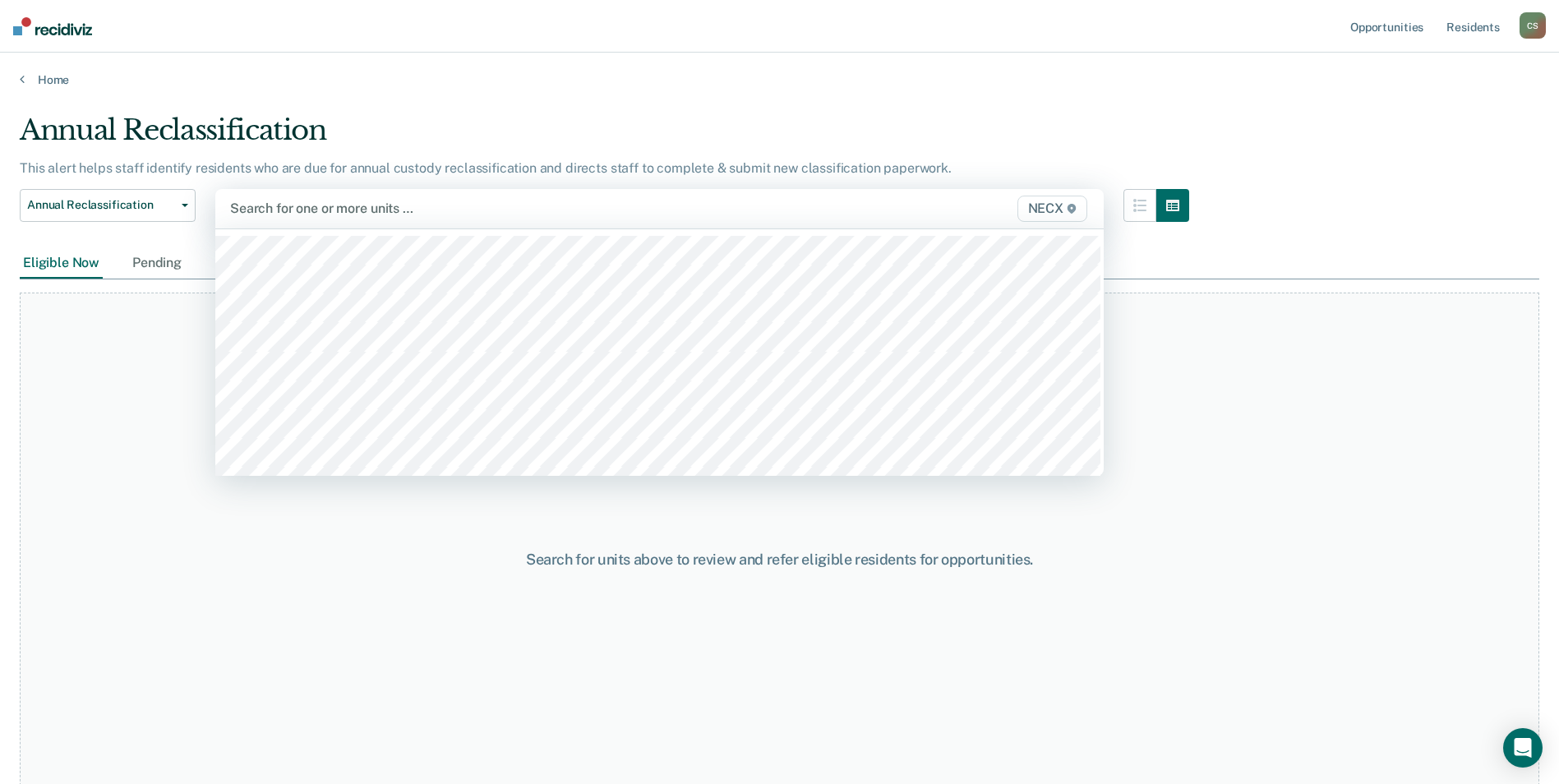 click on "NECX" at bounding box center [1052, 209] 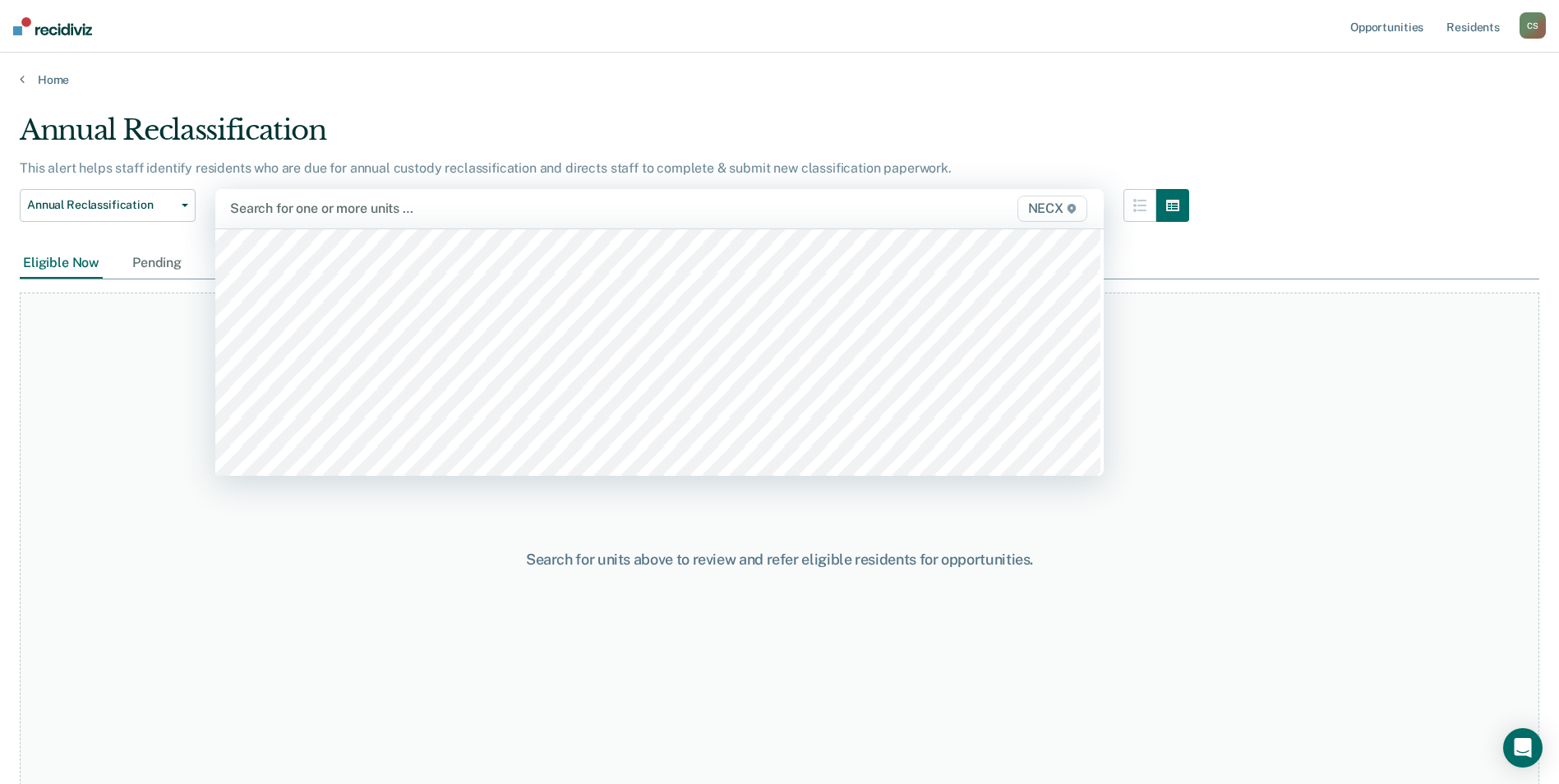 scroll, scrollTop: 1644, scrollLeft: 0, axis: vertical 